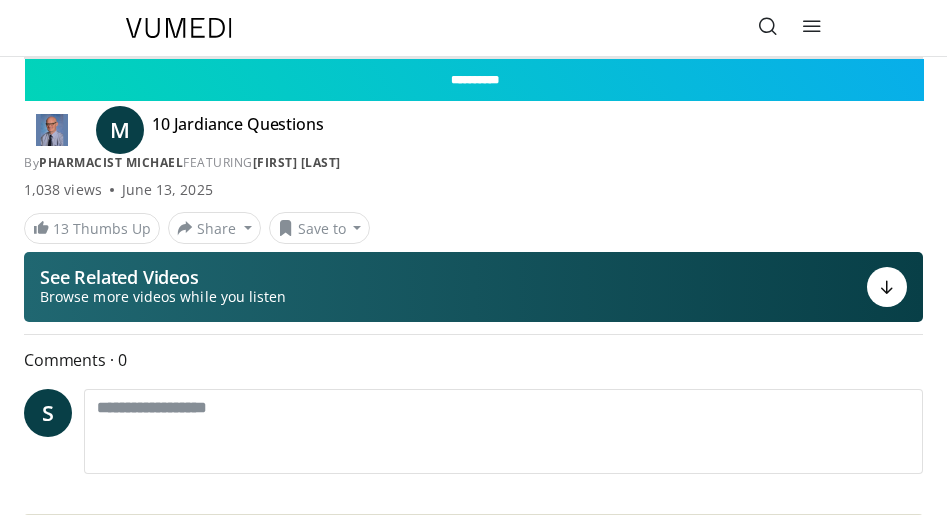 scroll, scrollTop: 0, scrollLeft: 0, axis: both 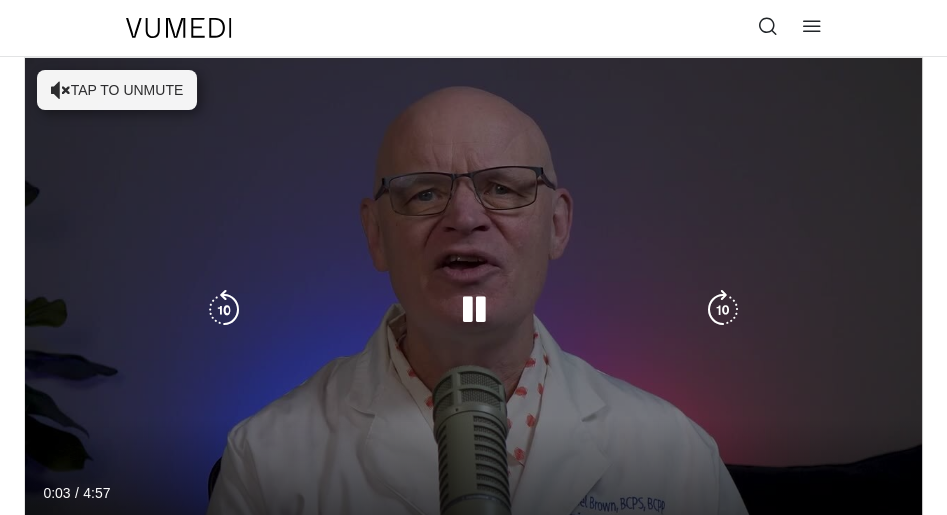 click on "Tap to unmute" at bounding box center [117, 90] 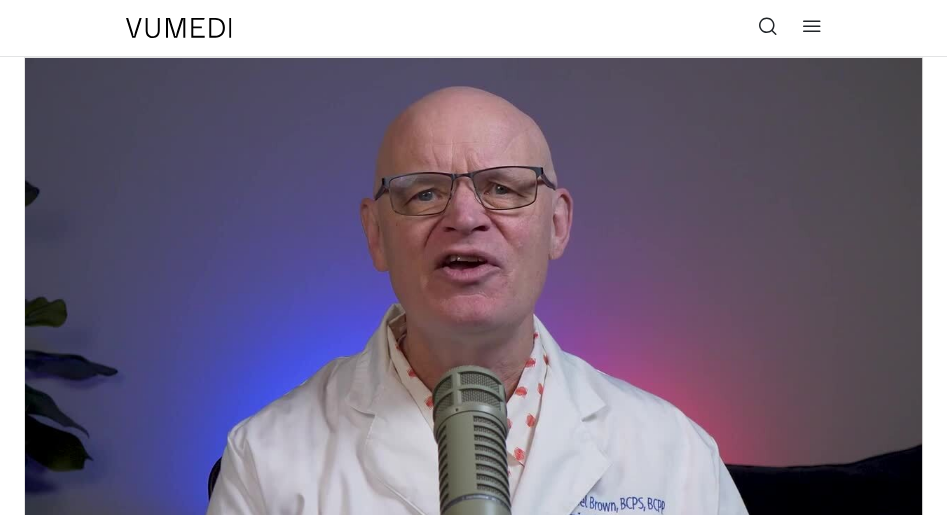 scroll, scrollTop: 57, scrollLeft: 0, axis: vertical 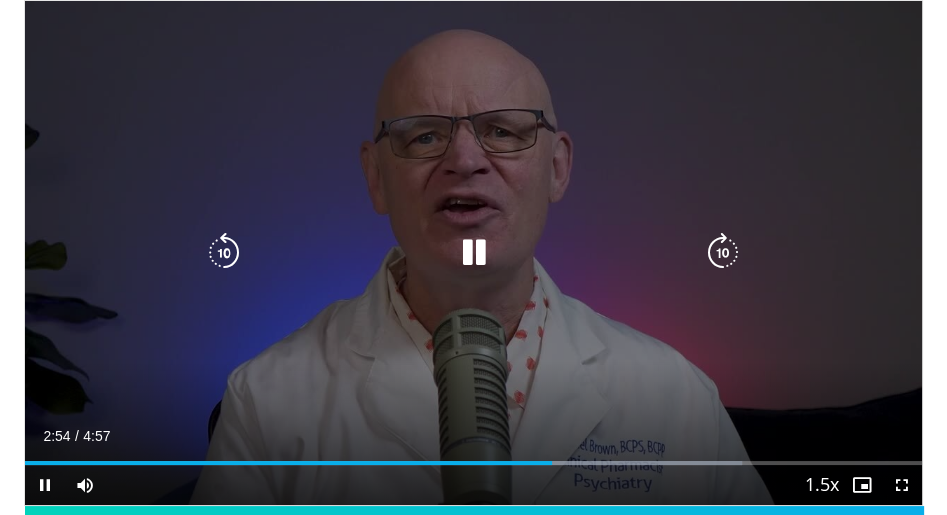 click at bounding box center (224, 253) 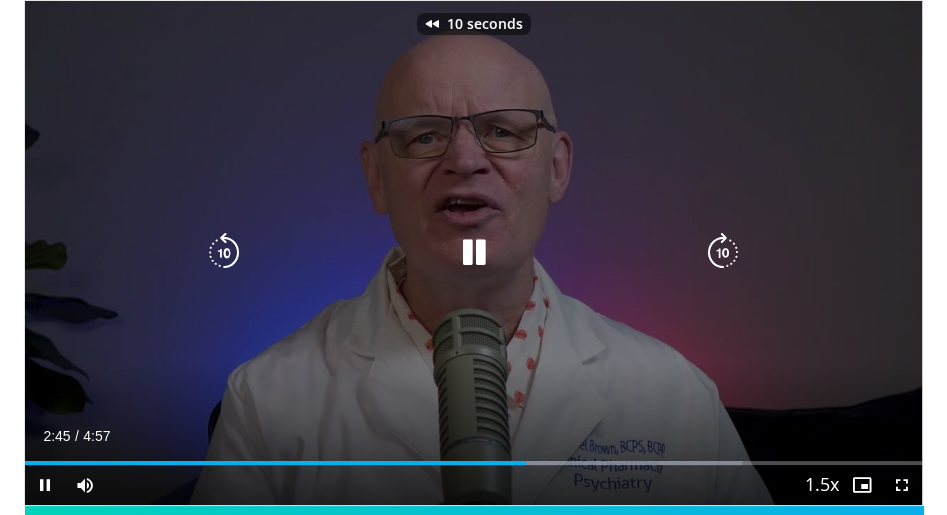 click at bounding box center (224, 253) 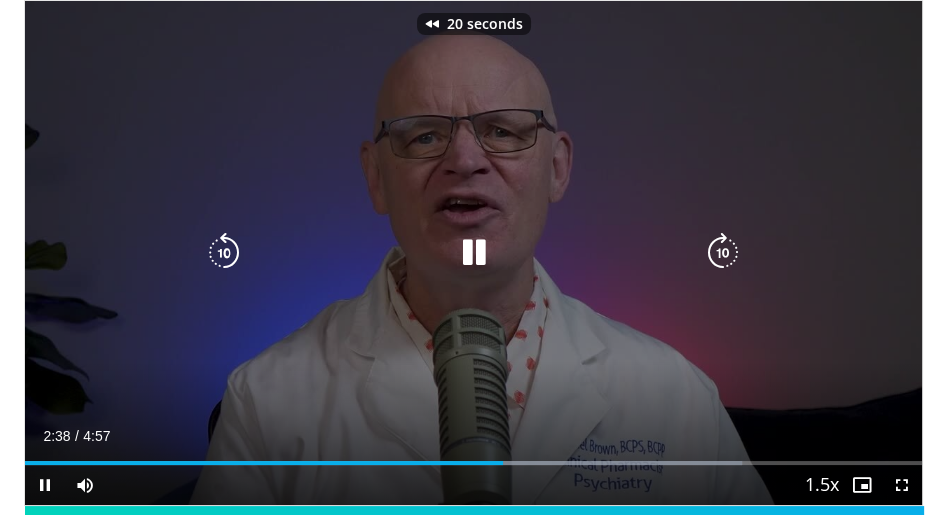 click on "20 seconds
Tap to unmute" at bounding box center [473, 253] 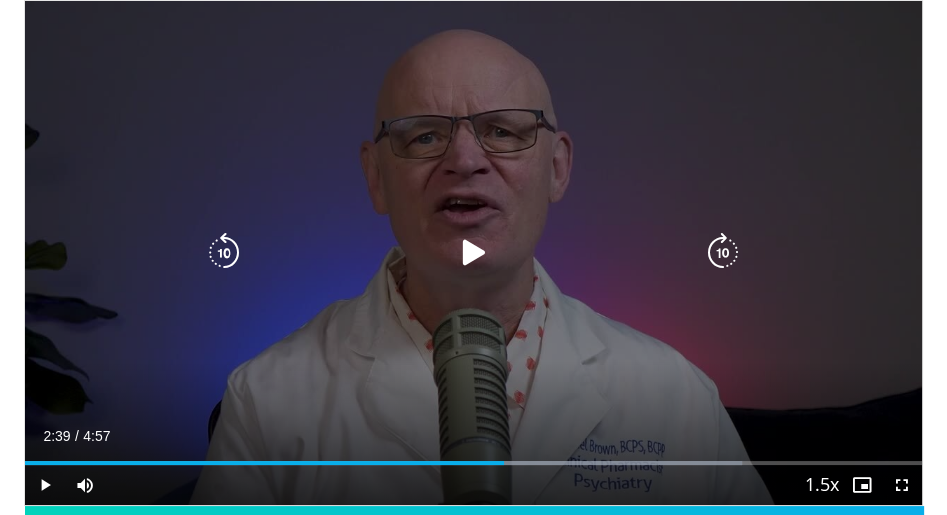 click on "20 seconds
Tap to unmute" at bounding box center [473, 253] 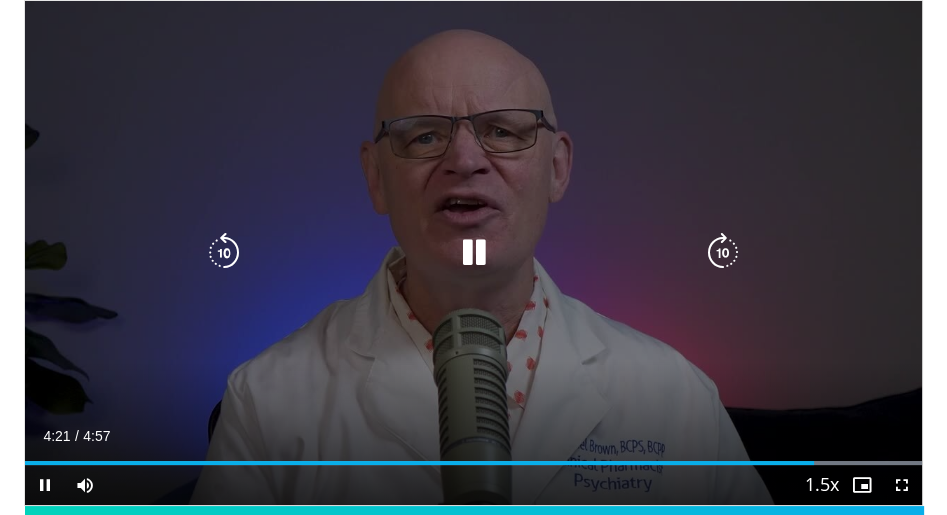 click at bounding box center (224, 253) 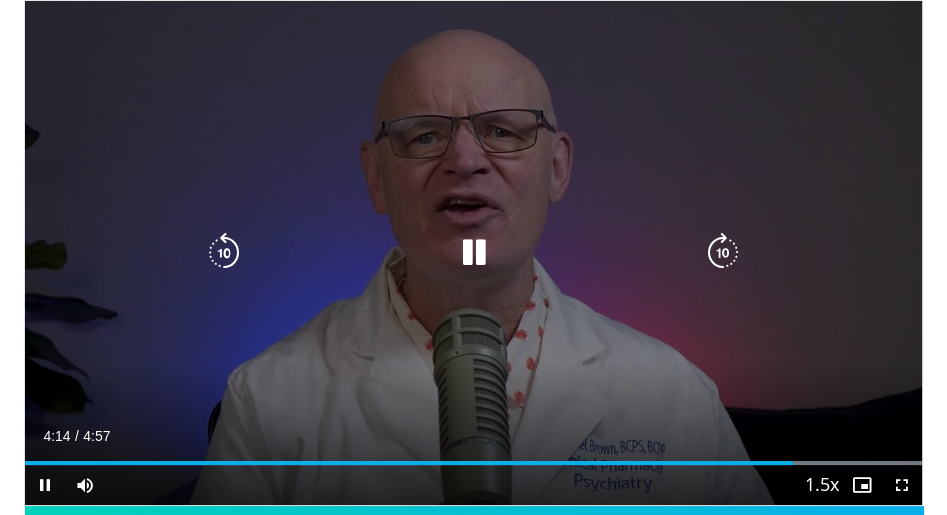 click at bounding box center (474, 253) 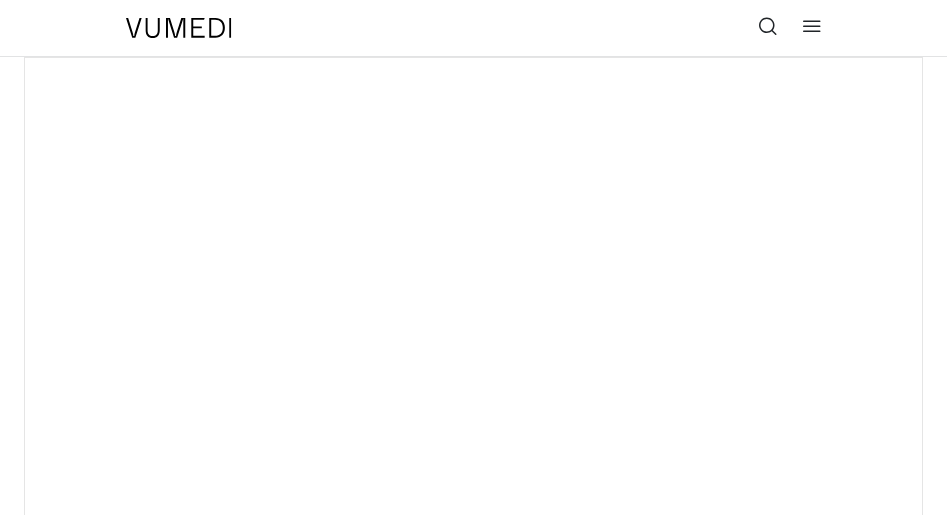 scroll, scrollTop: 0, scrollLeft: 0, axis: both 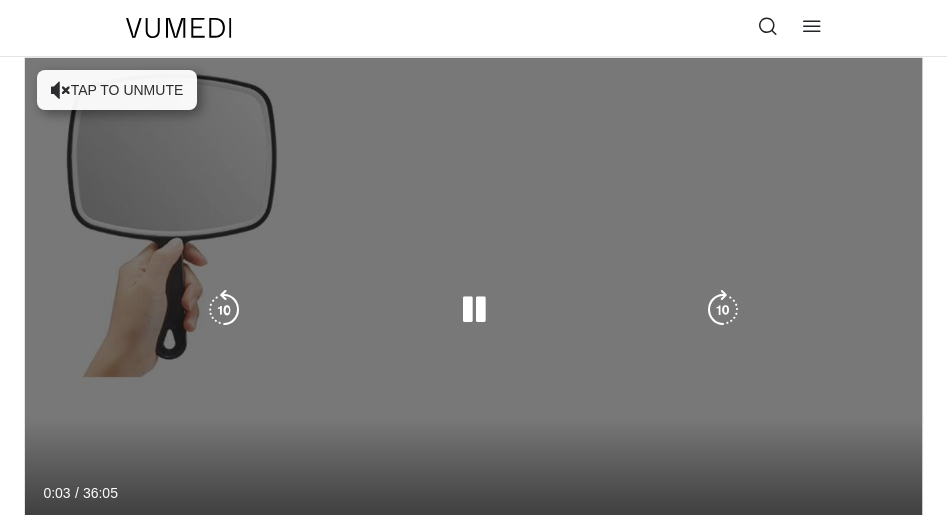 click on "Tap to unmute" at bounding box center [117, 90] 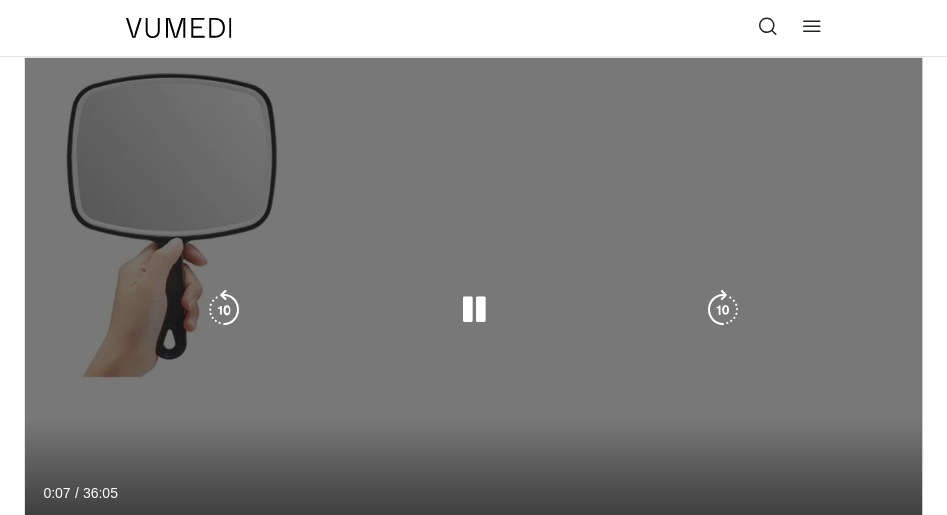 scroll, scrollTop: 57, scrollLeft: 0, axis: vertical 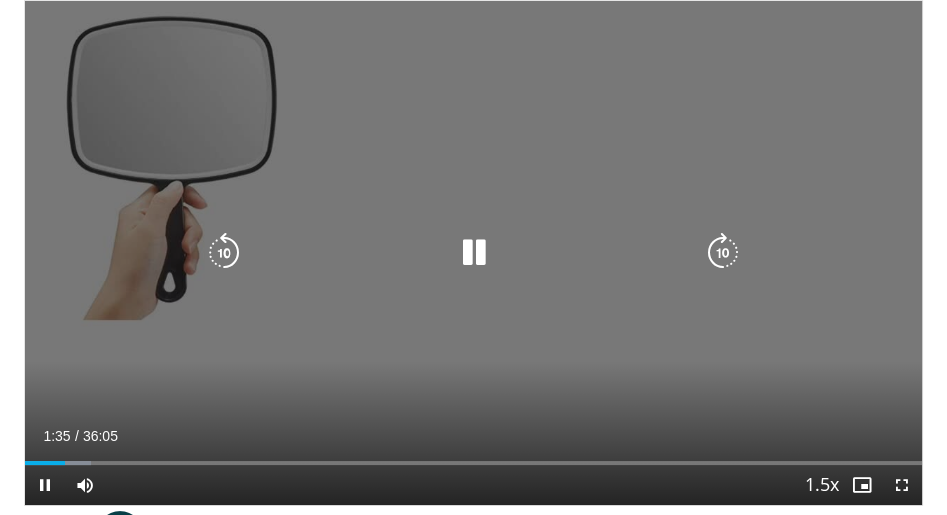 click at bounding box center [474, 253] 